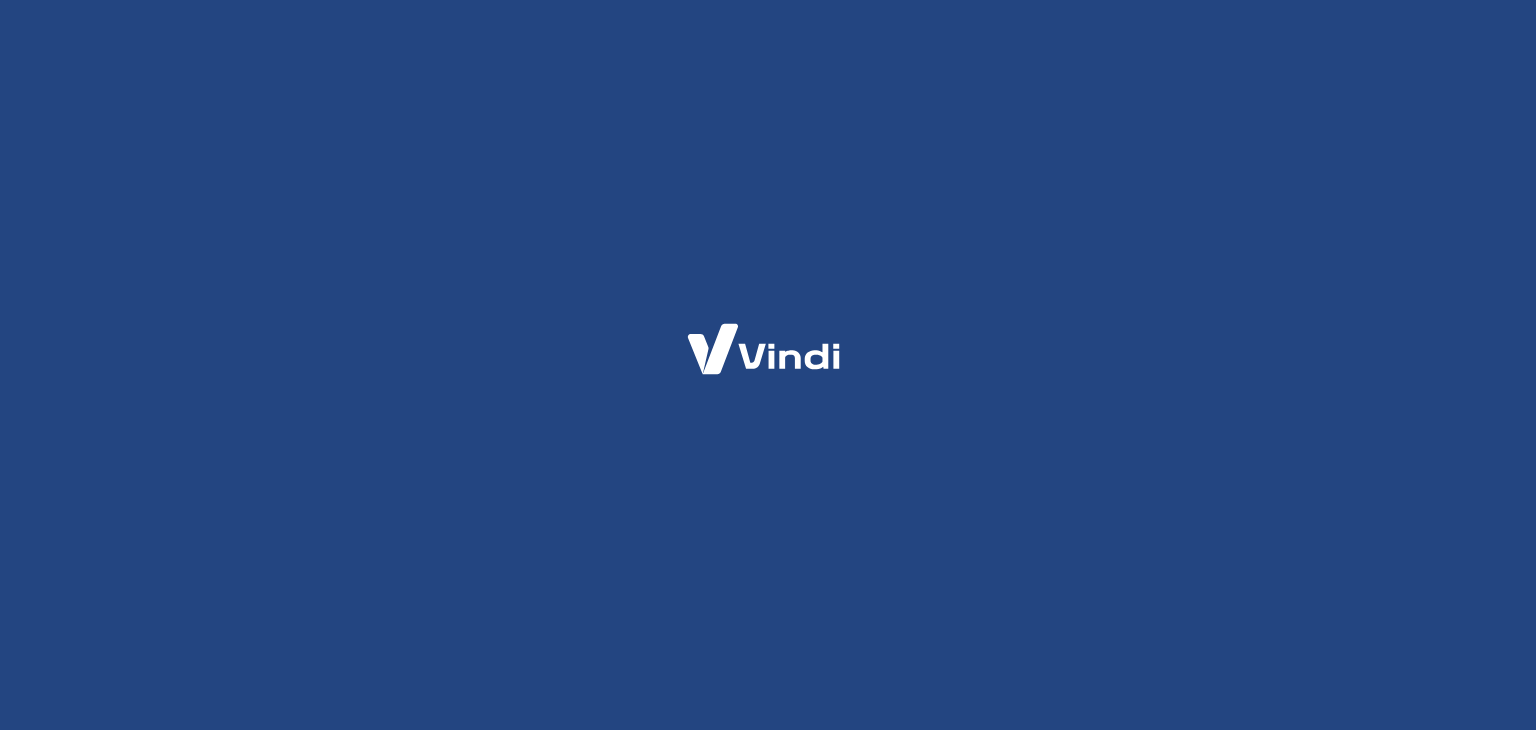 scroll, scrollTop: 0, scrollLeft: 0, axis: both 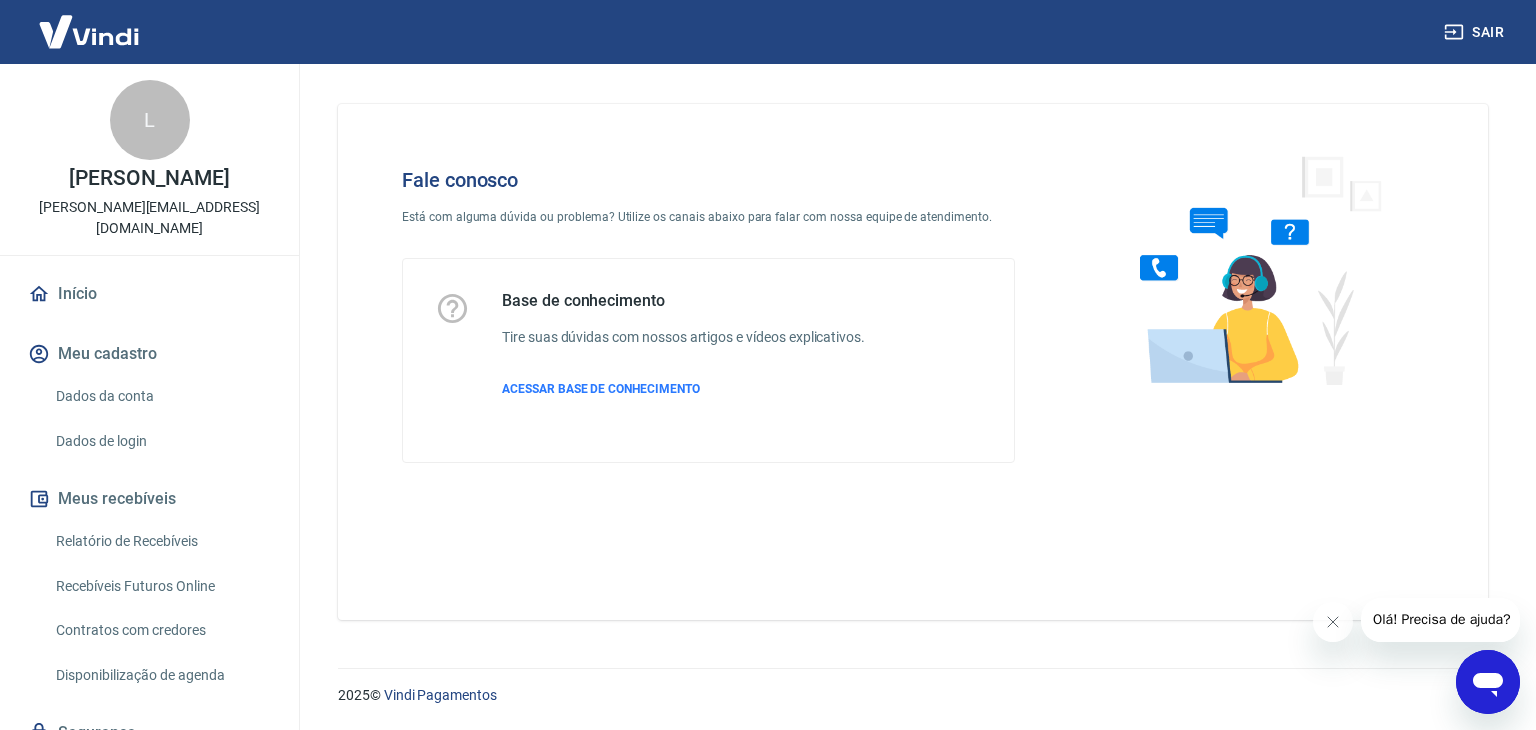 click 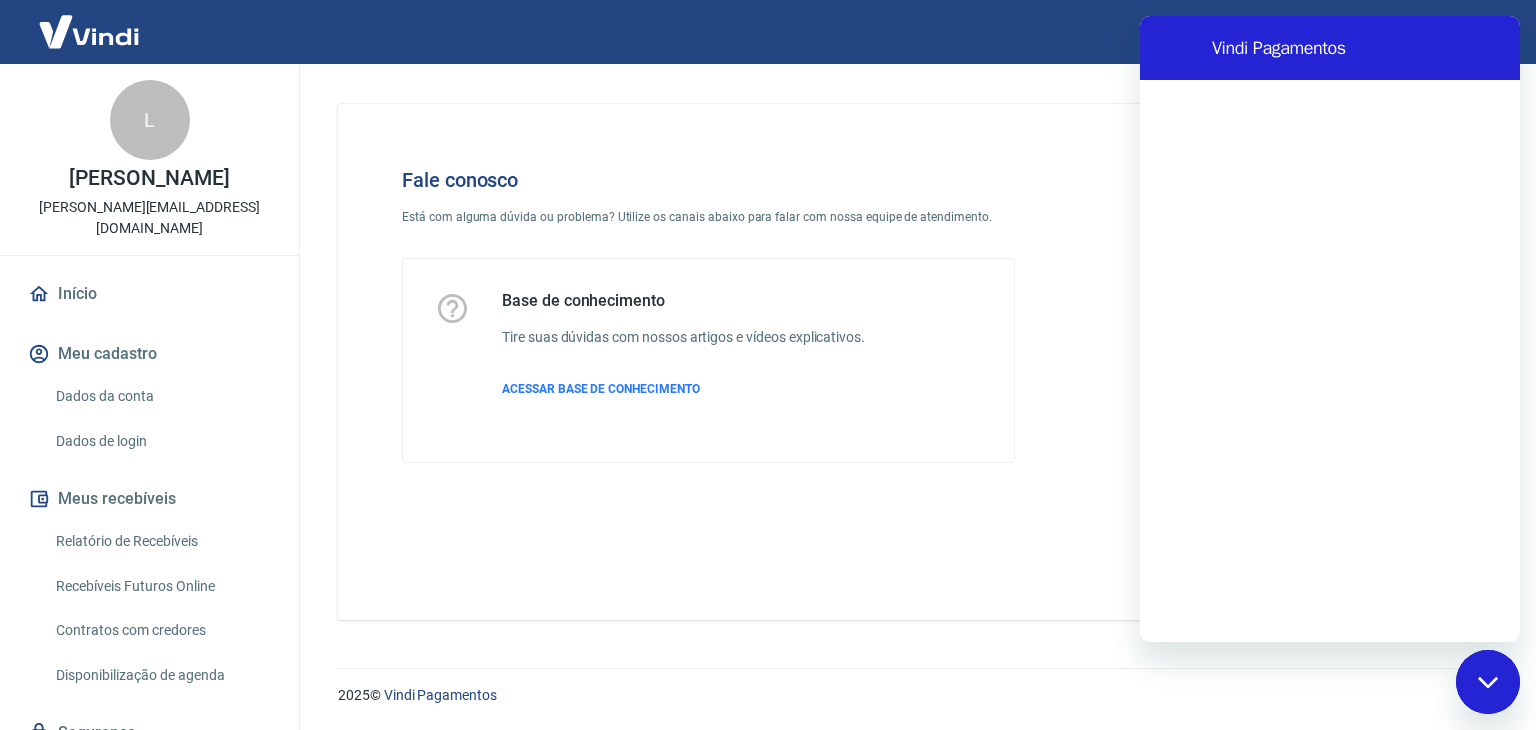 scroll, scrollTop: 0, scrollLeft: 0, axis: both 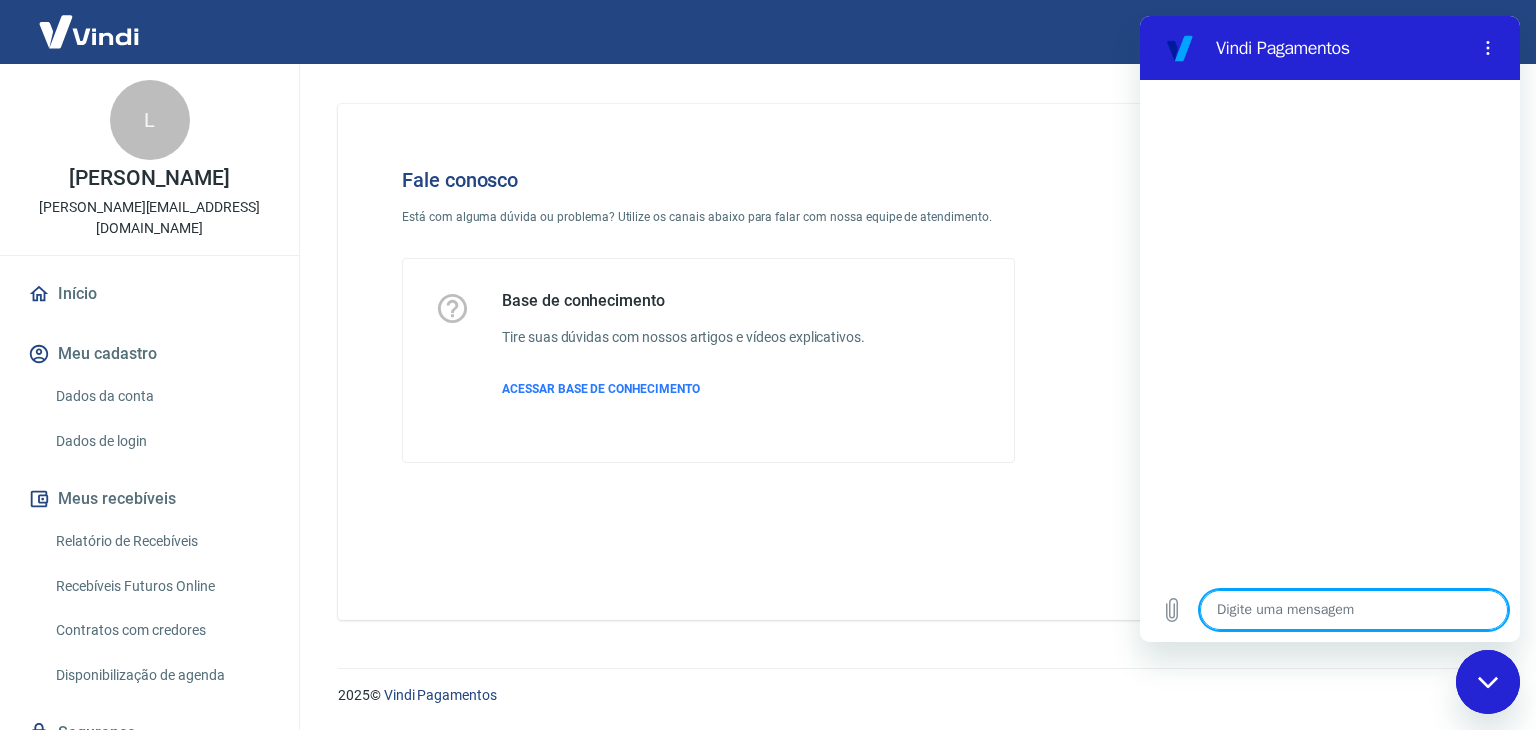 type on "b" 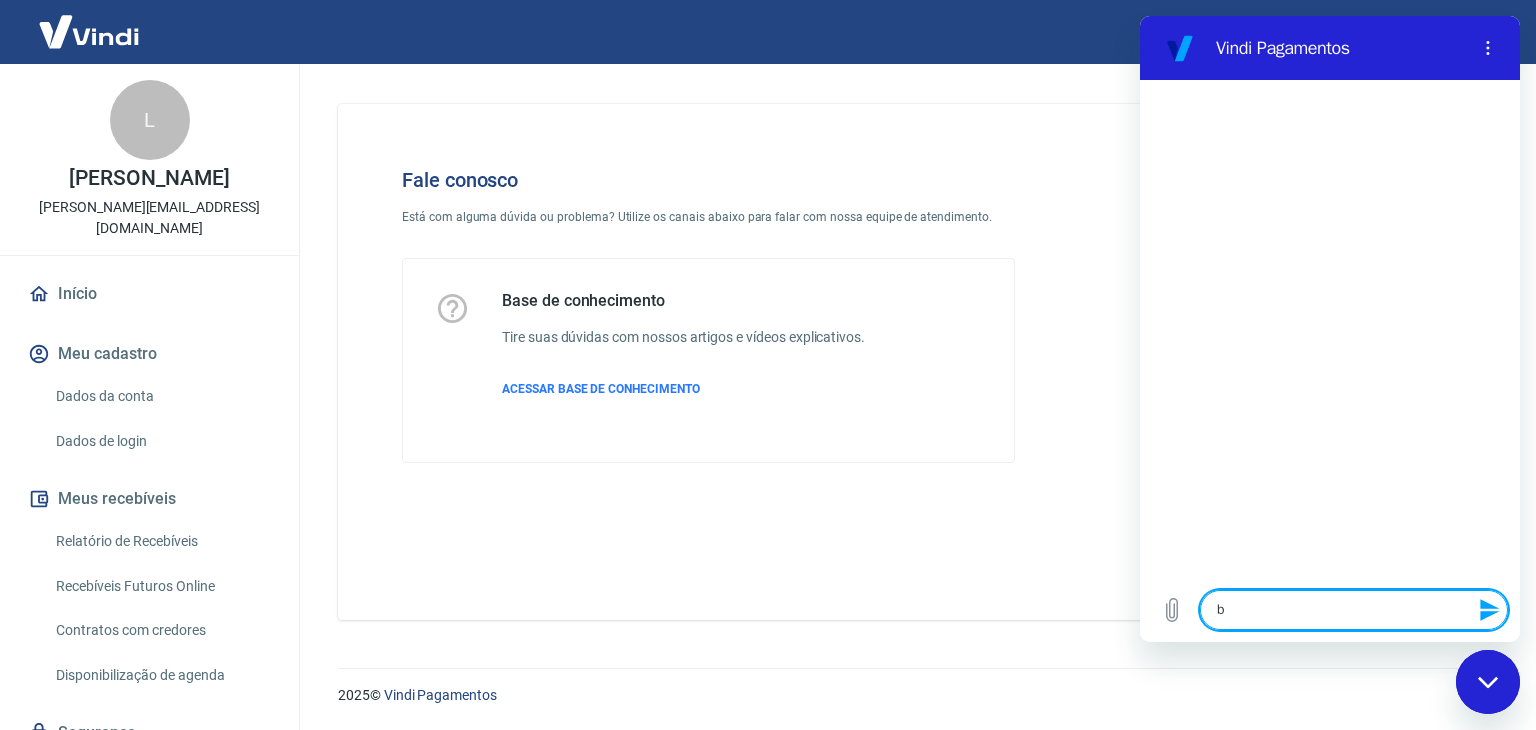 type on "bo" 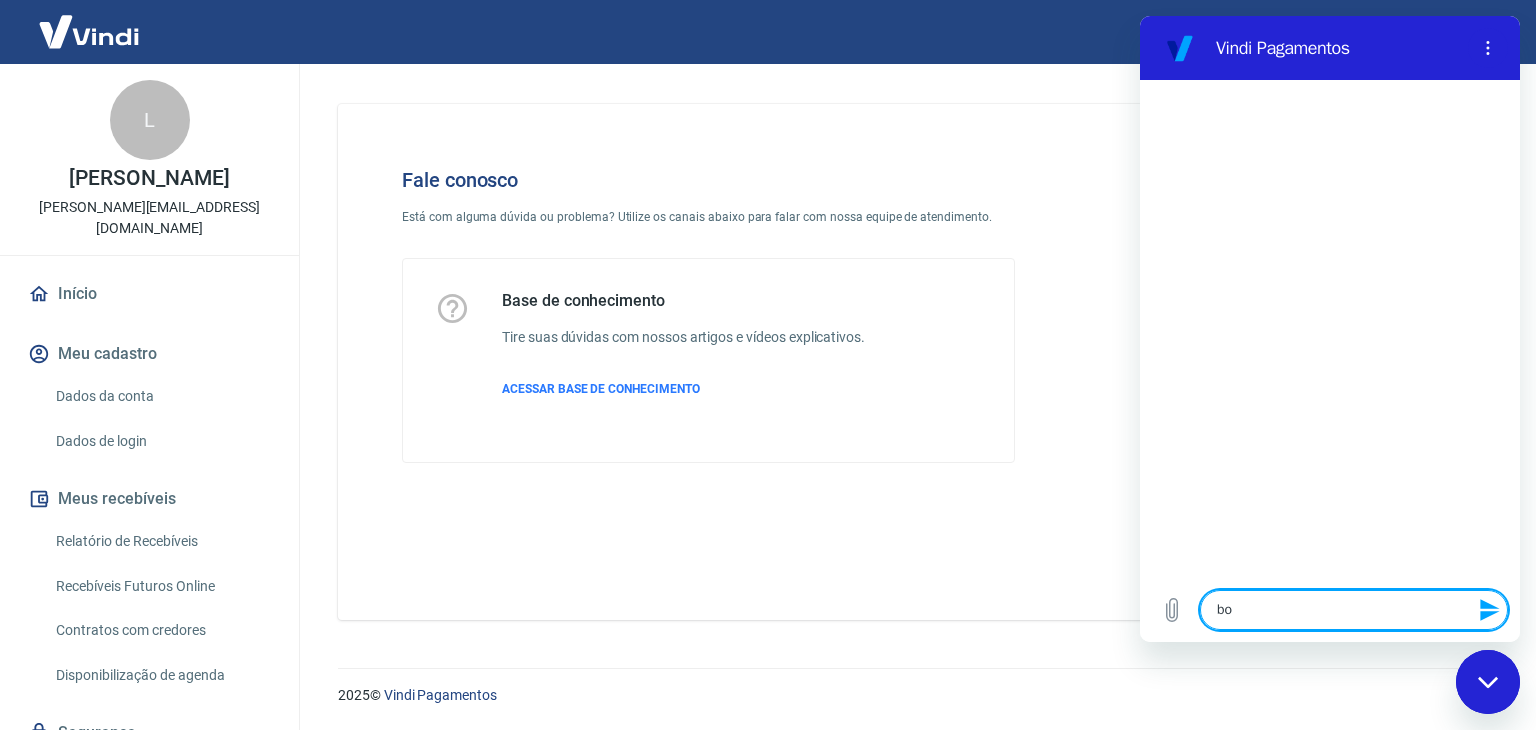 type on "bom" 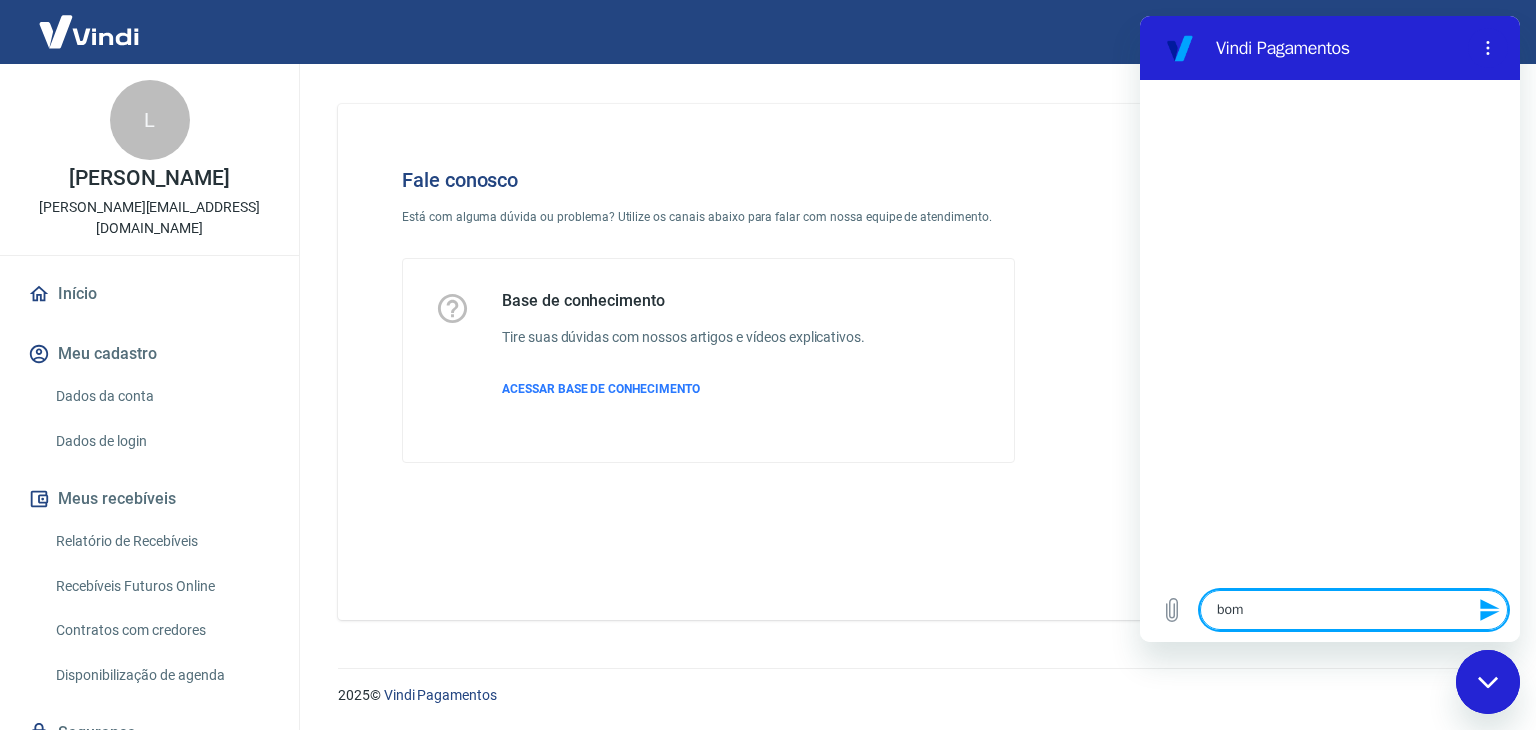 type on "bom" 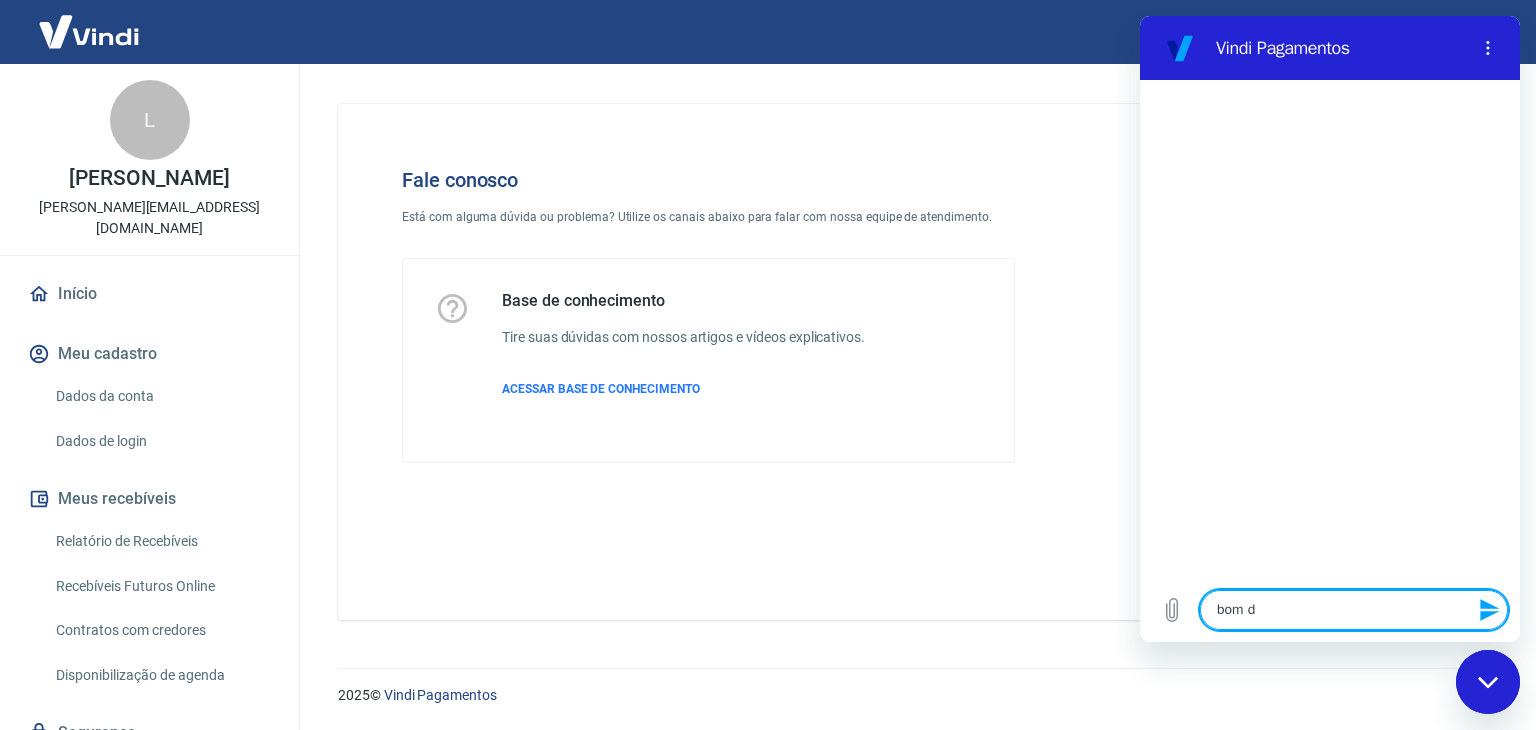 type on "bom di" 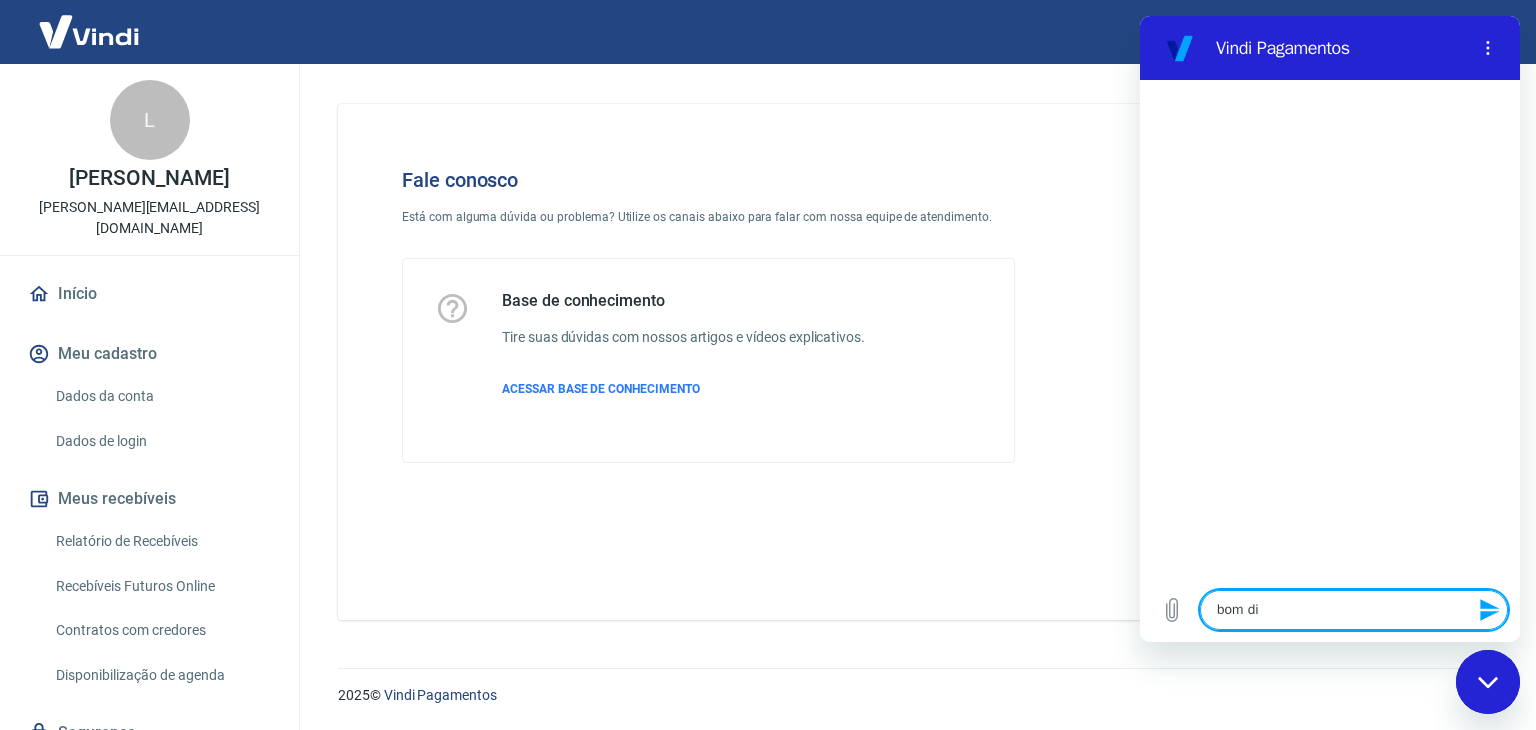 type on "bom dia" 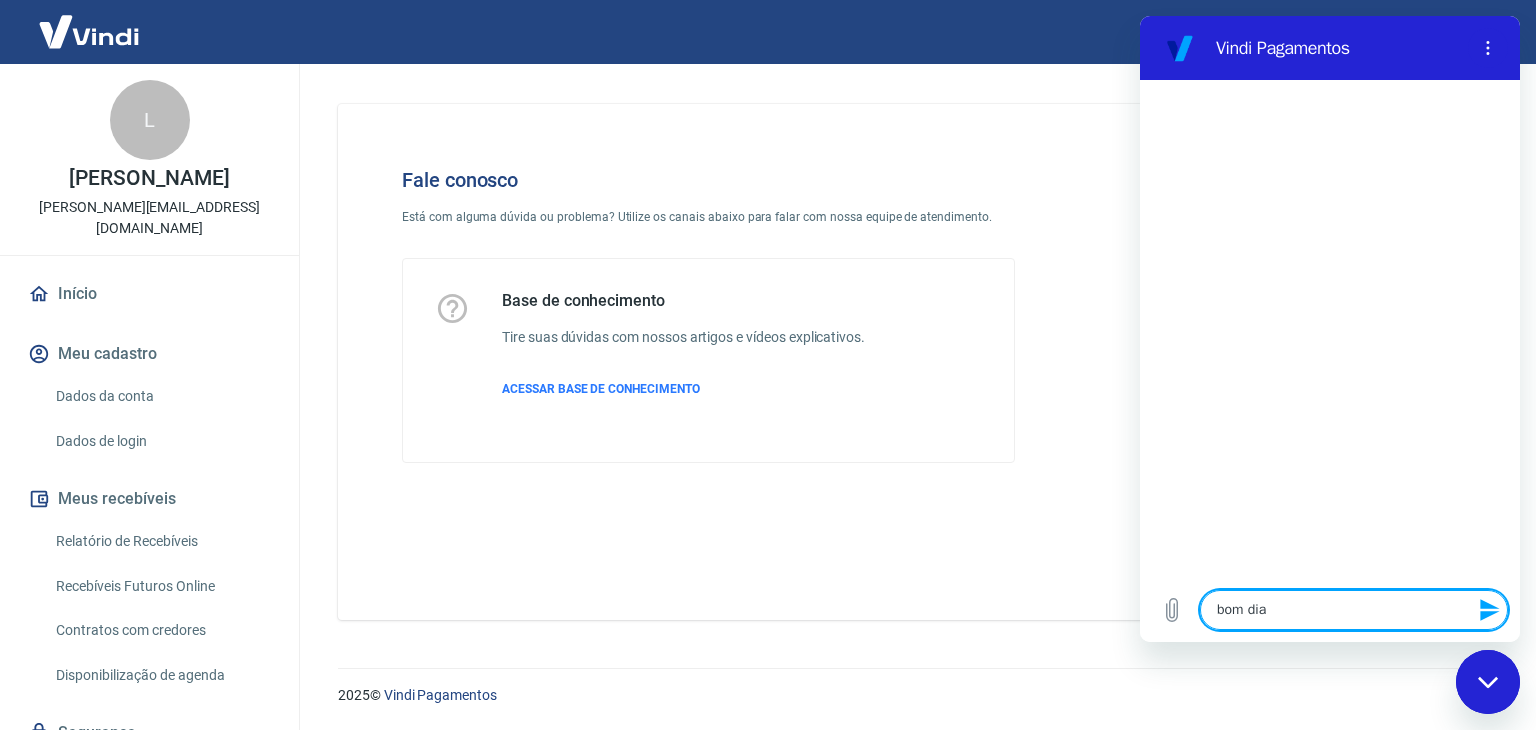 type on "bom dia" 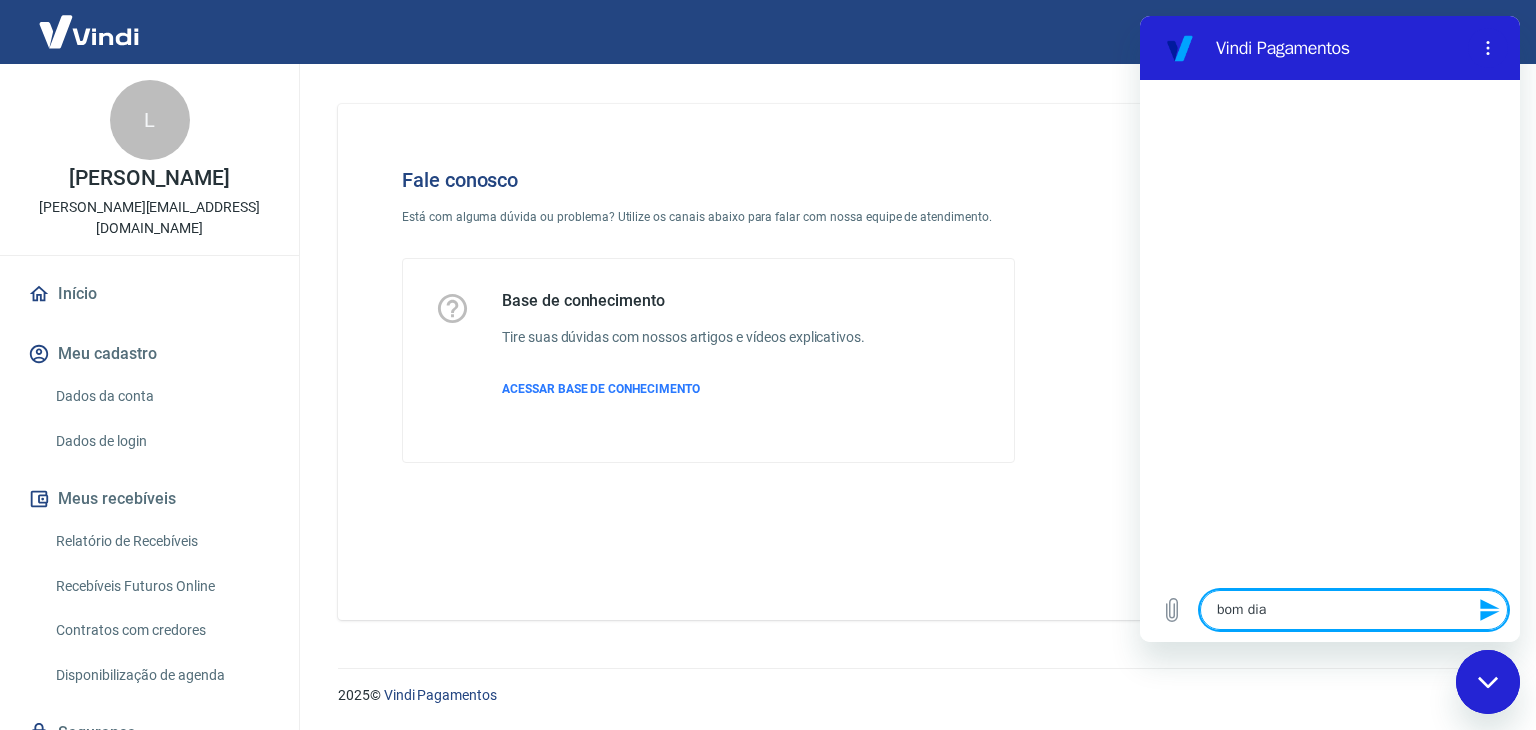 type 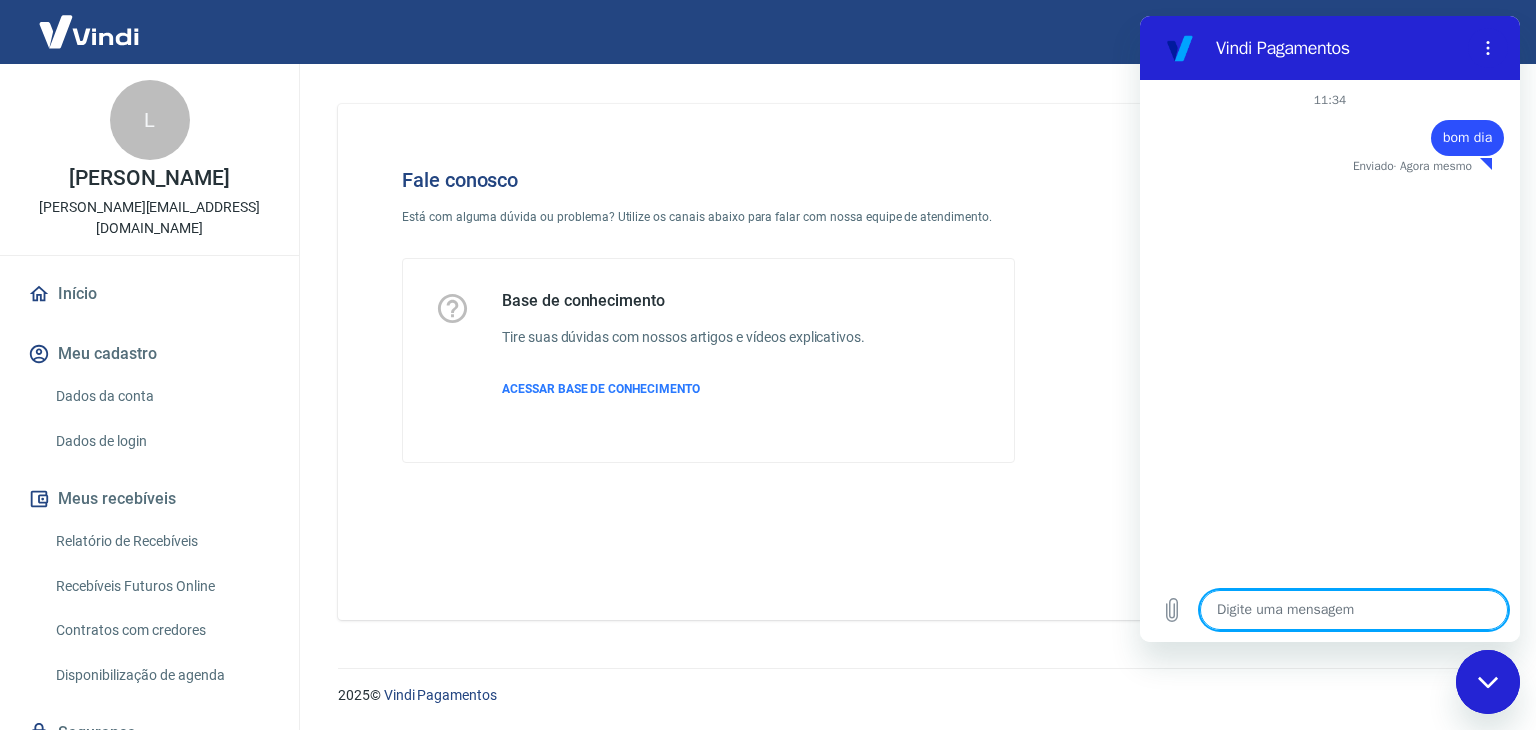 type on "x" 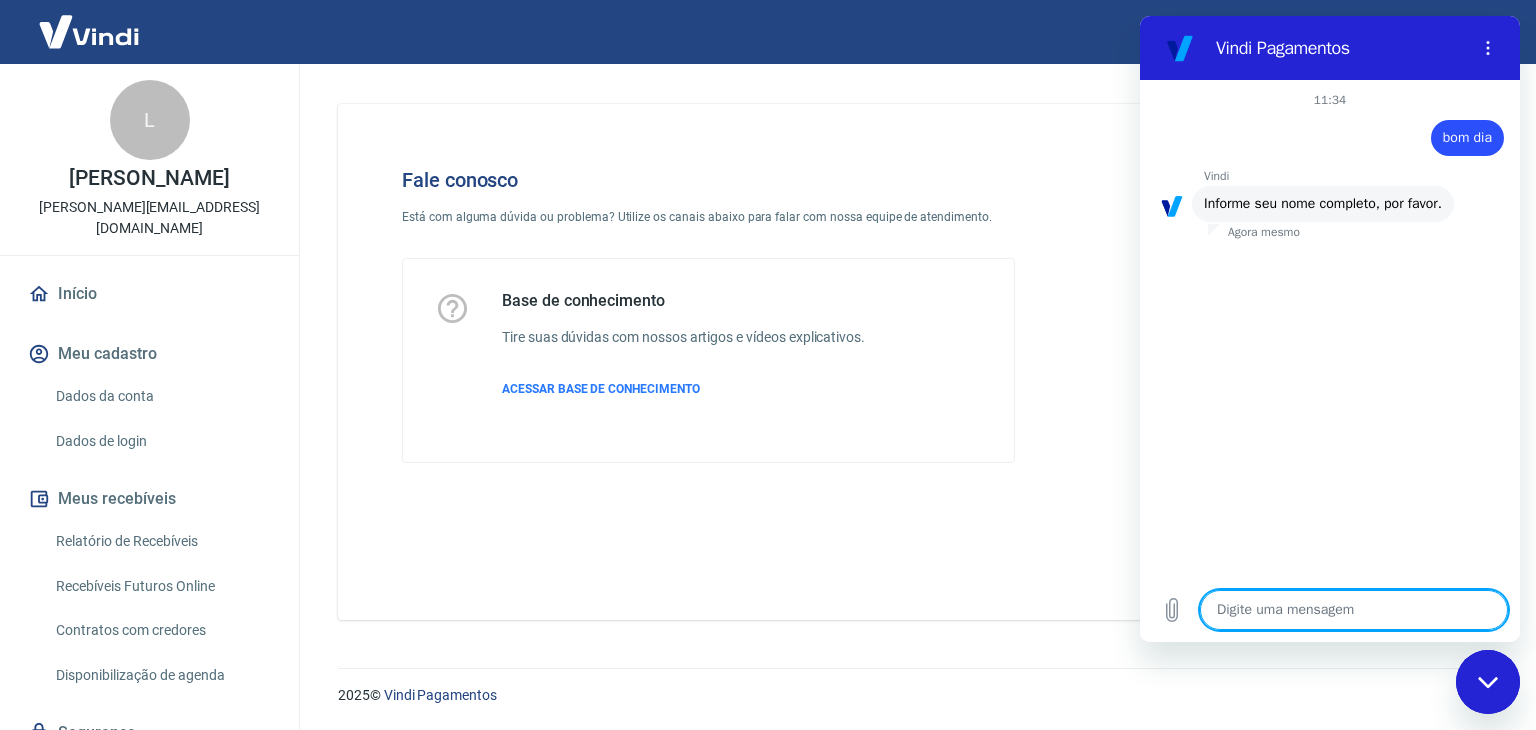 type on "L" 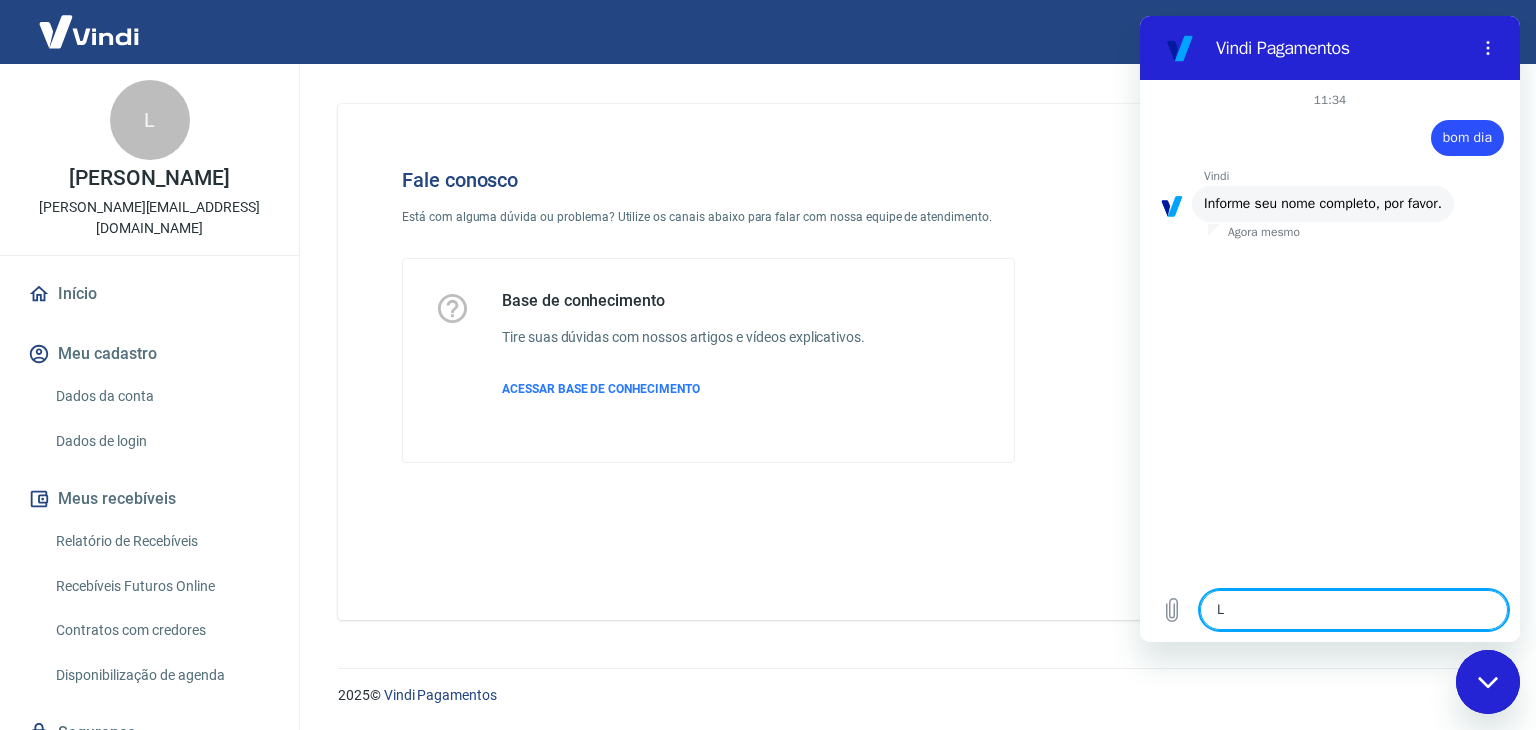 type on "LA" 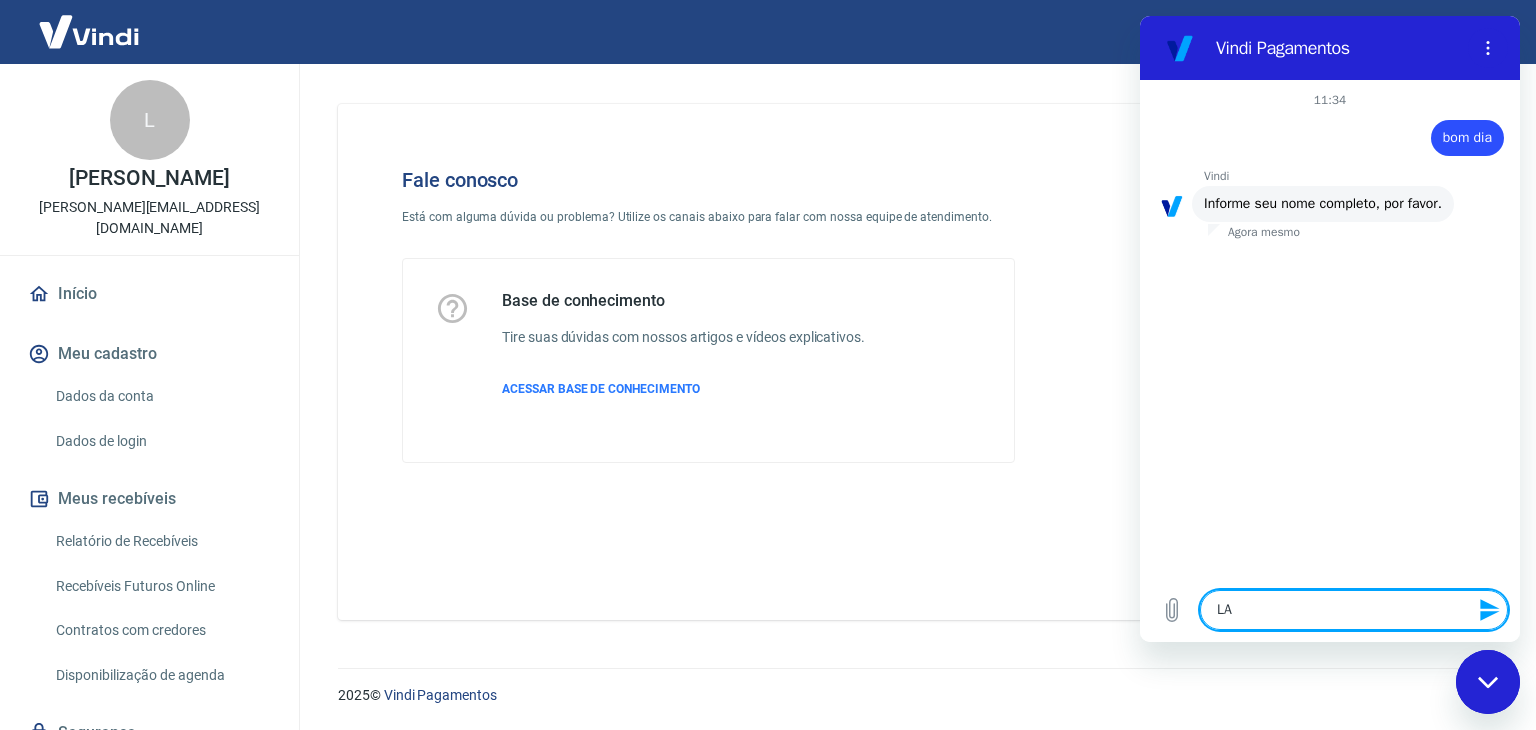 type on "[PERSON_NAME]" 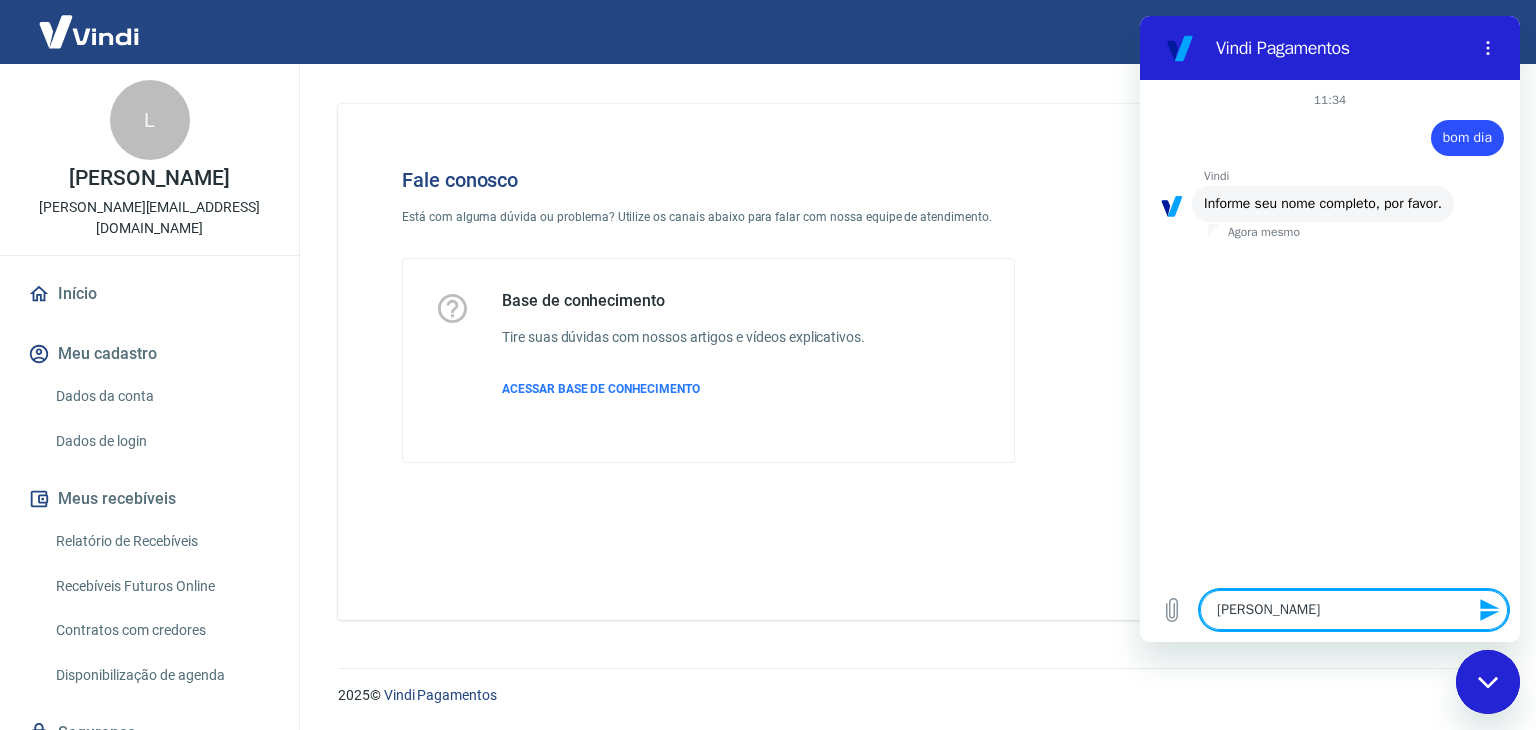 type on "LAUR" 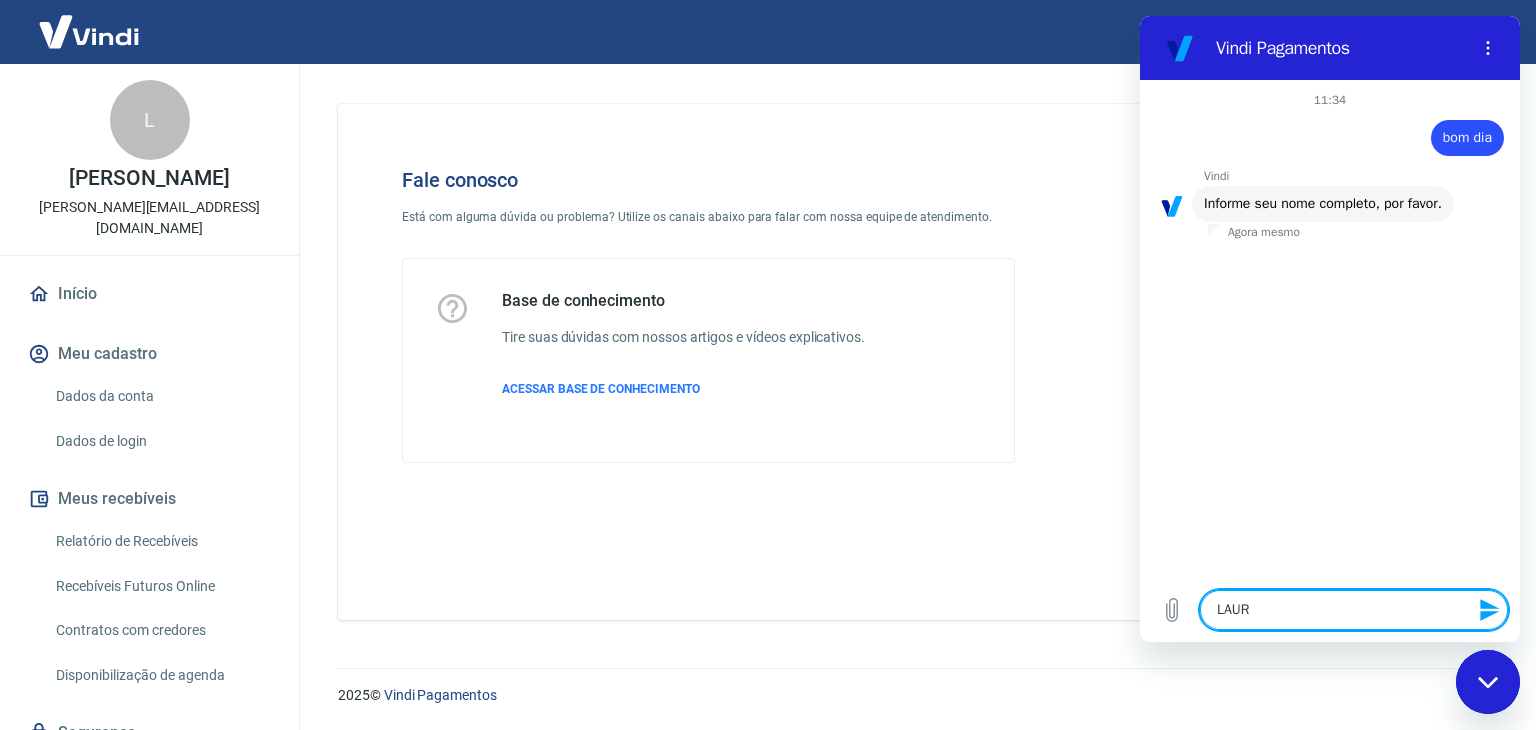 type on "[PERSON_NAME]" 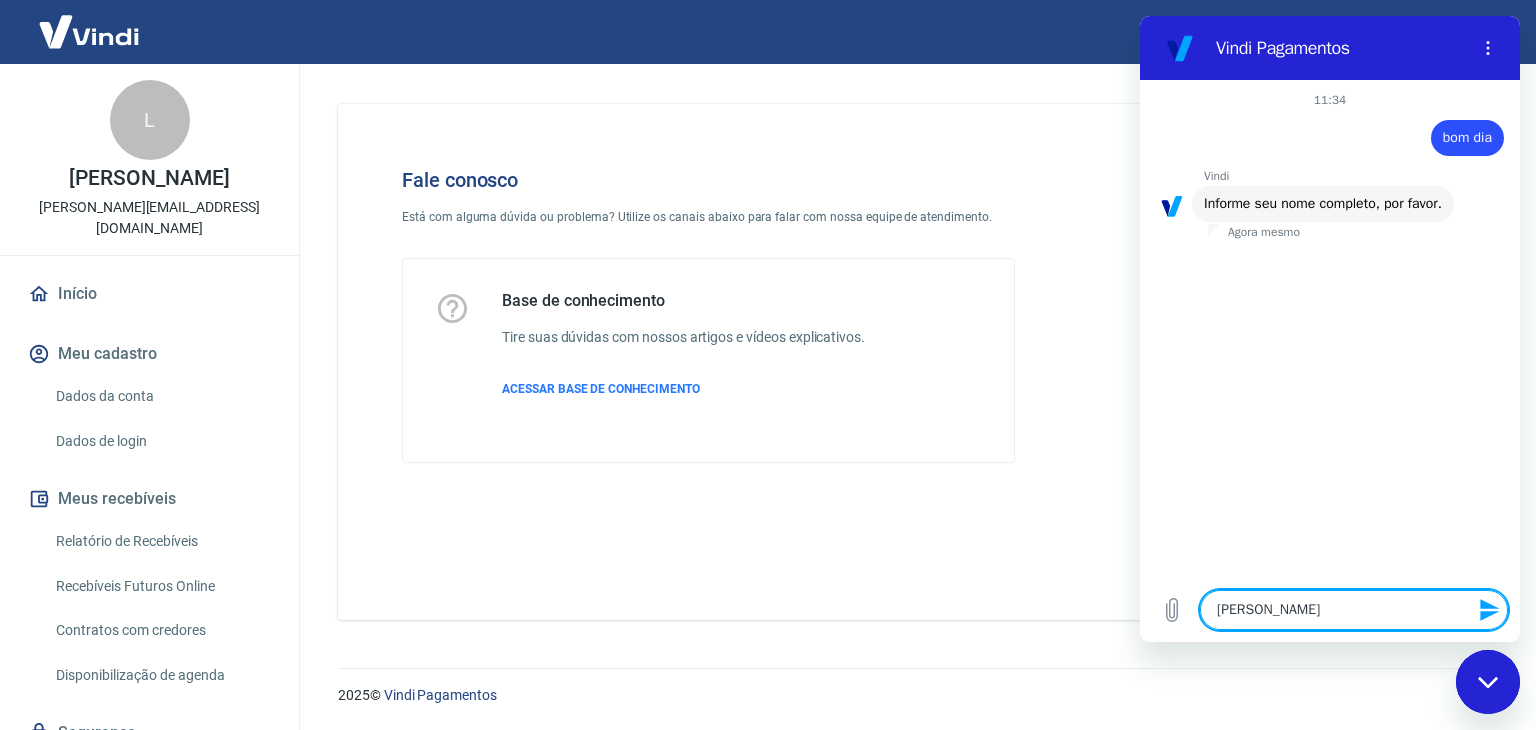 type on "[PERSON_NAME]" 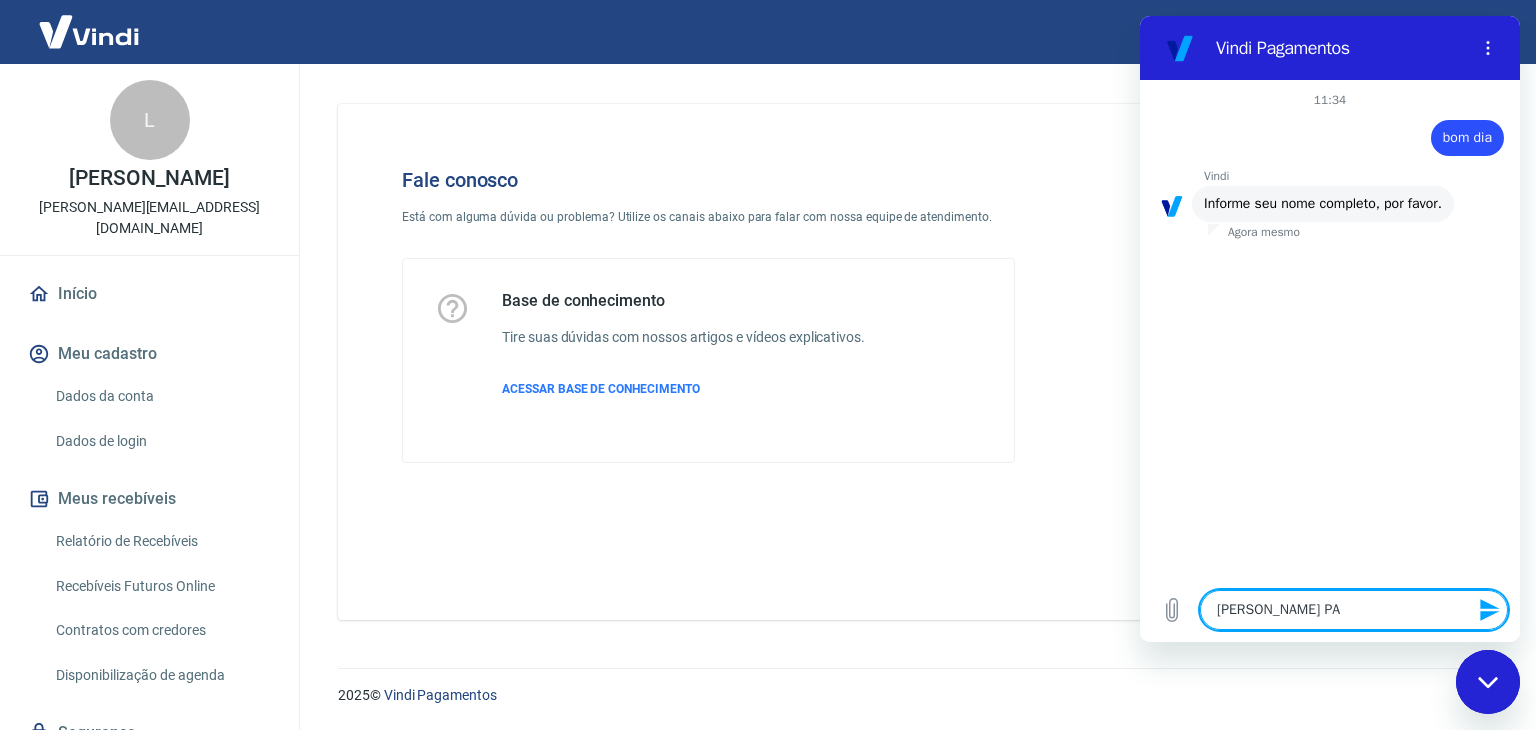 type on "[PERSON_NAME] PAR" 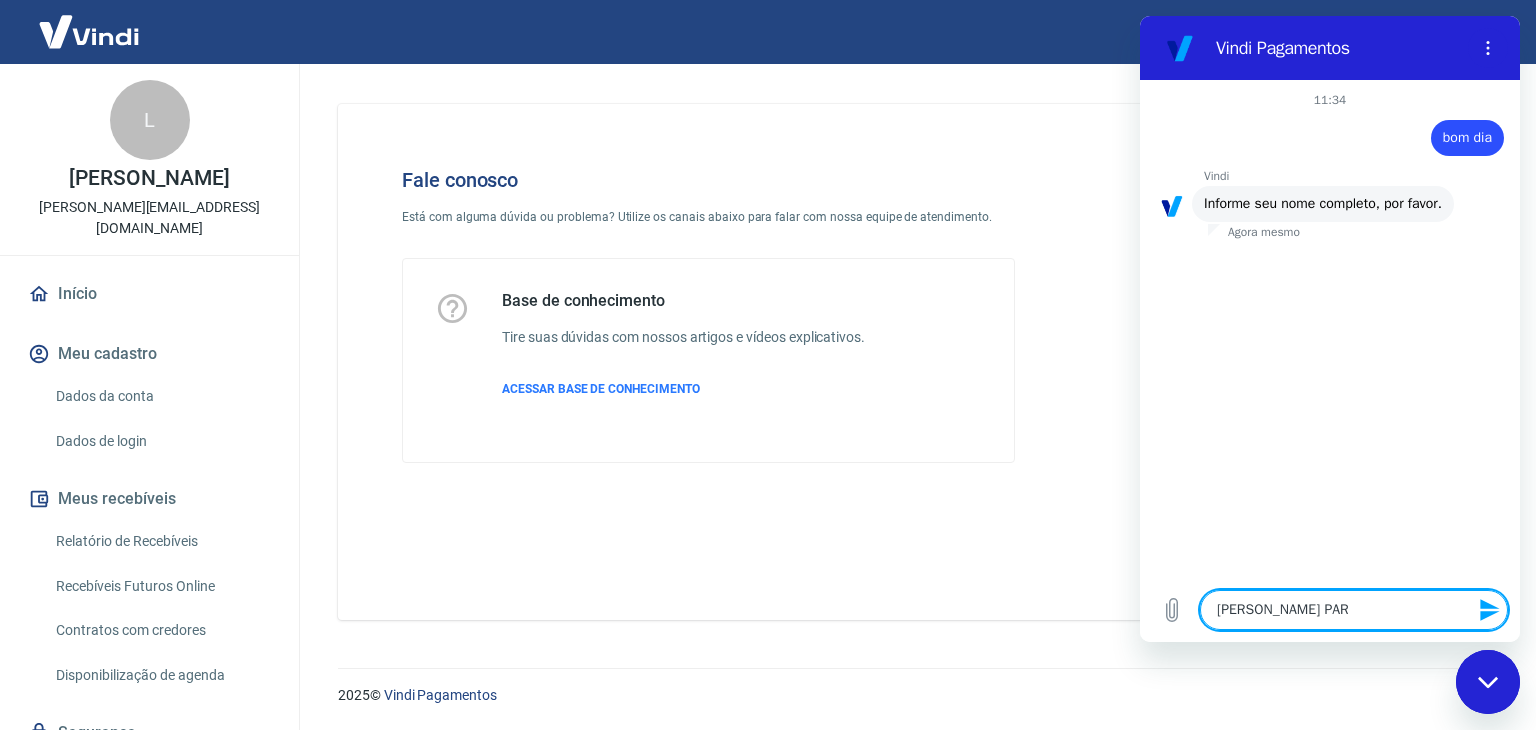 type on "[PERSON_NAME]" 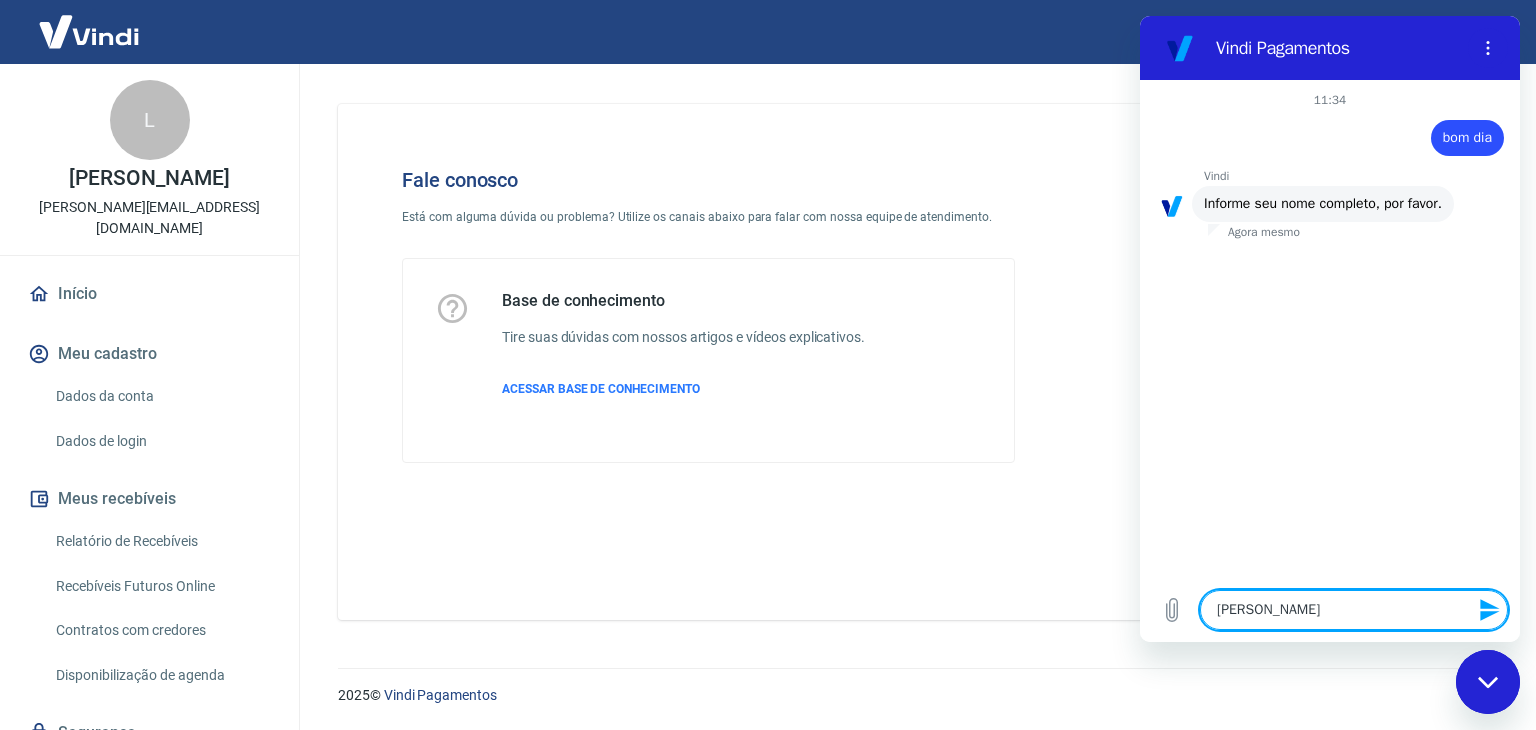 type on "[PERSON_NAME] PARRE" 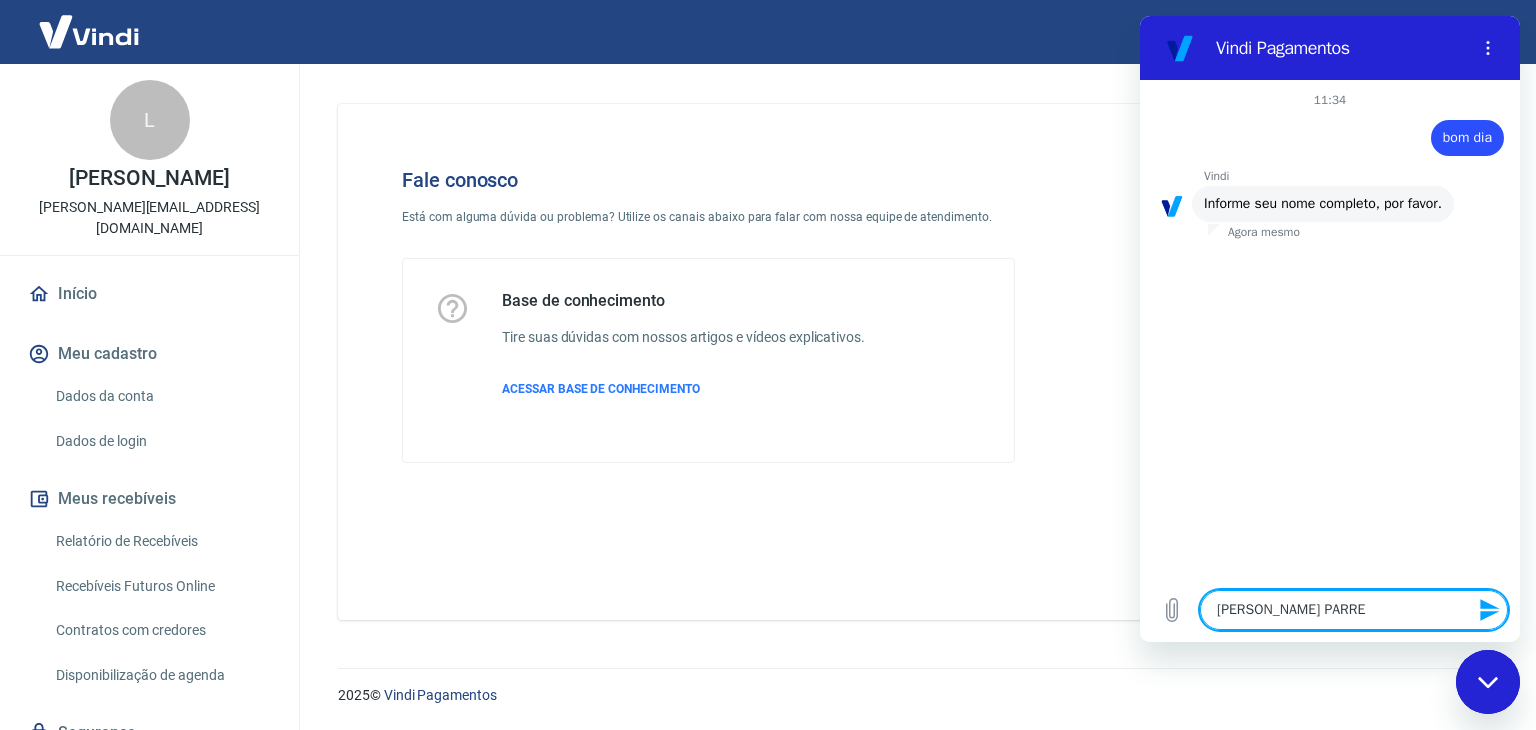 type on "[PERSON_NAME] PARREI" 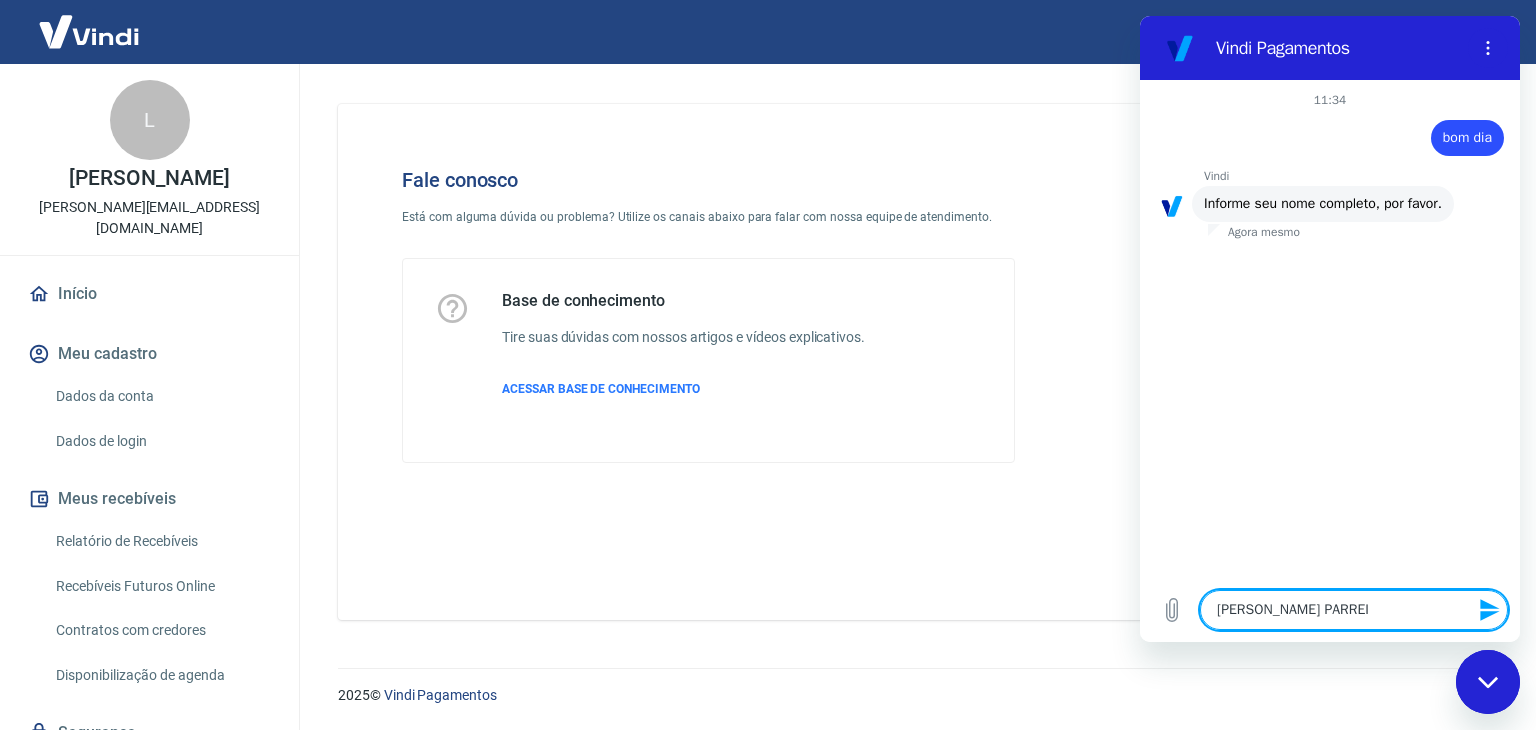 type on "[PERSON_NAME]" 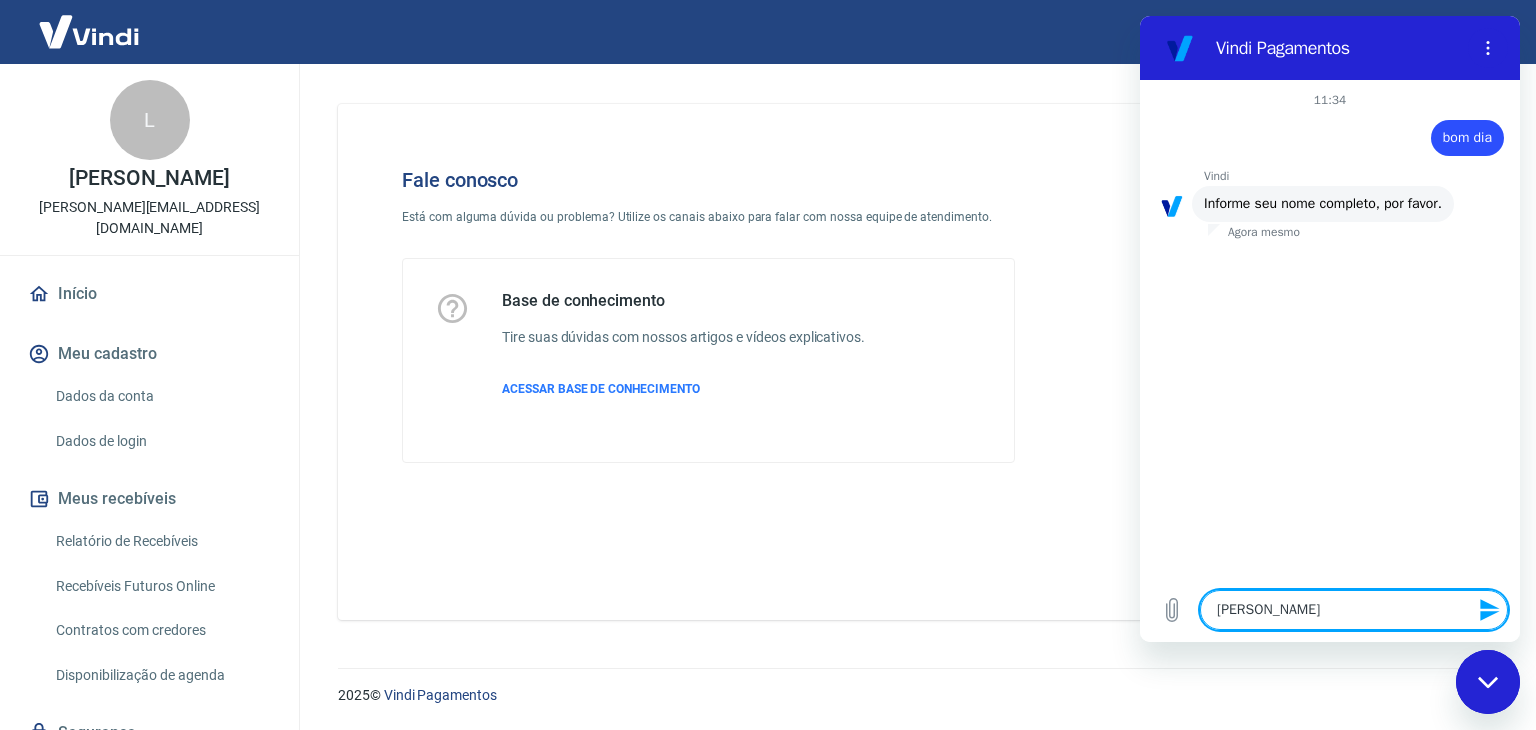 type on "[PERSON_NAME]" 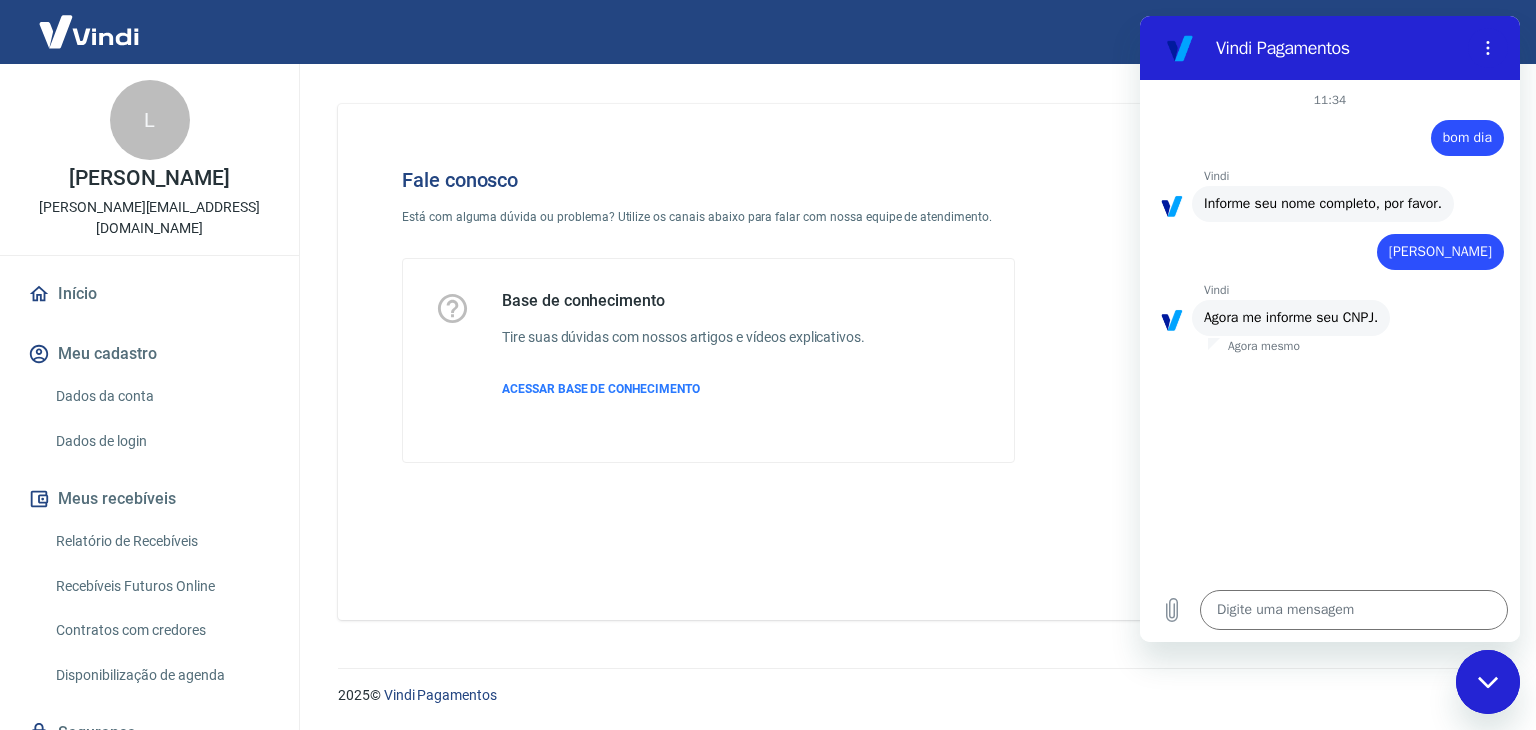click 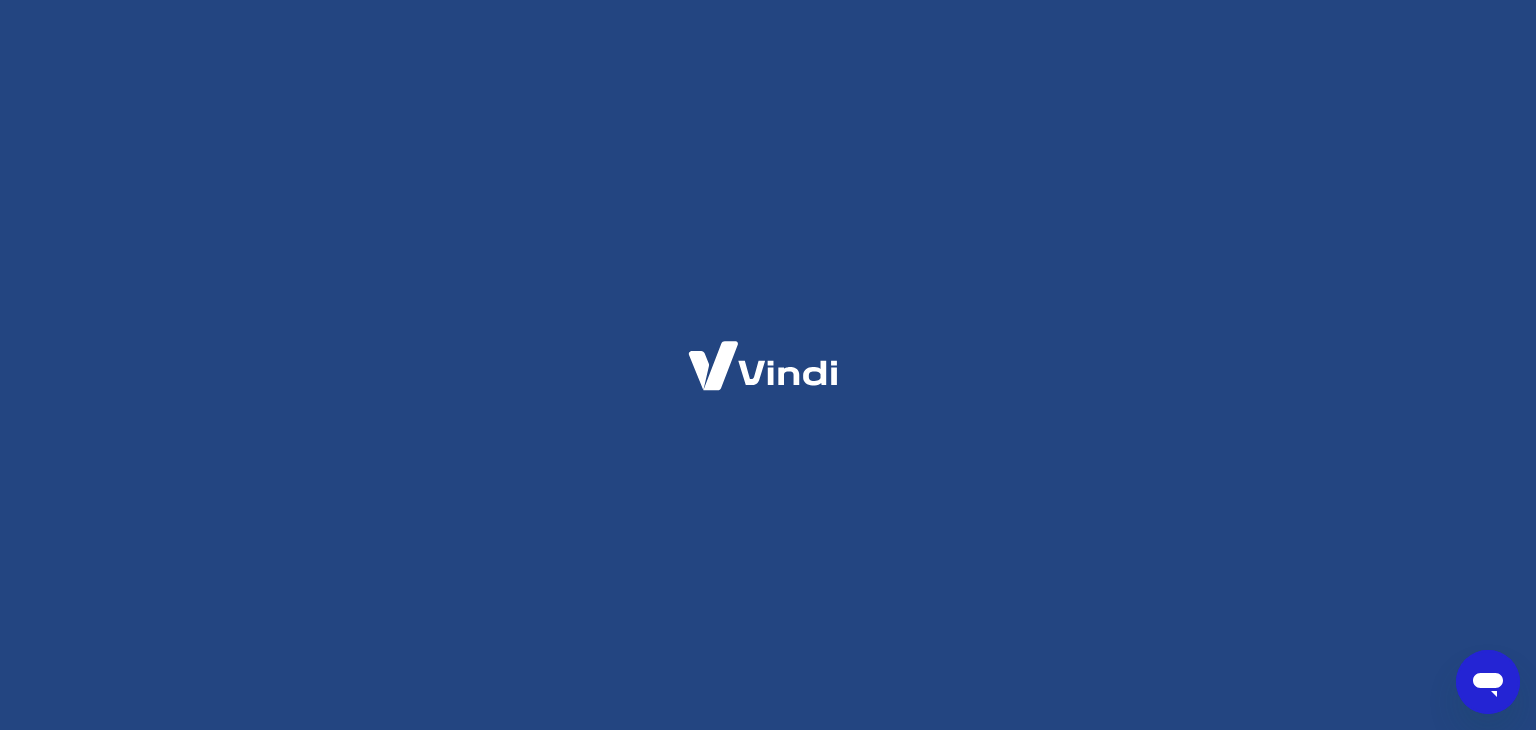 type on "x" 